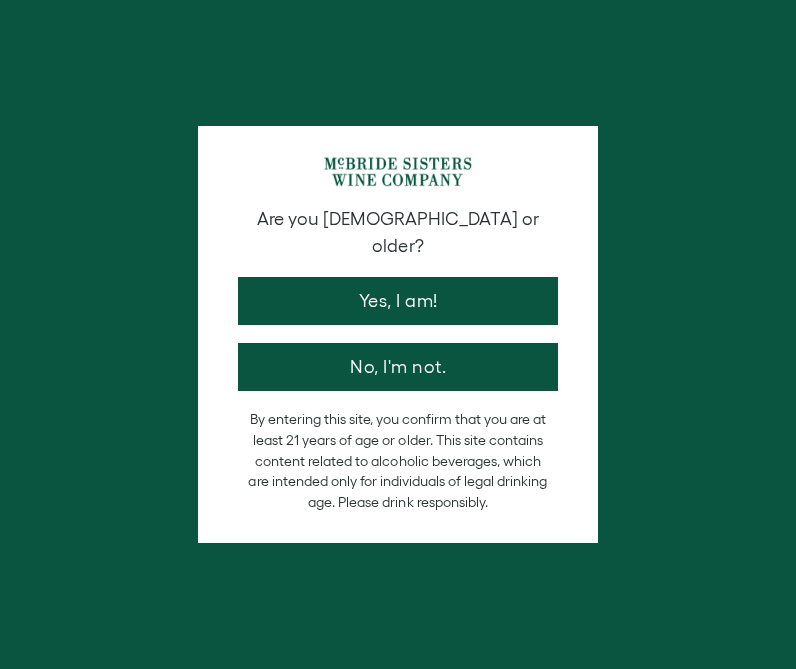 scroll, scrollTop: 0, scrollLeft: 0, axis: both 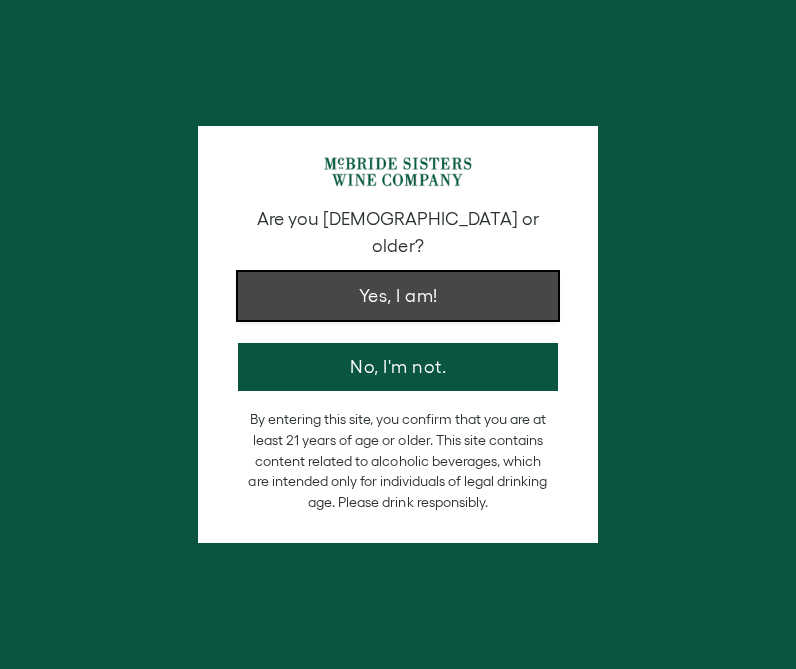 click on "Yes, I am!" at bounding box center [398, 296] 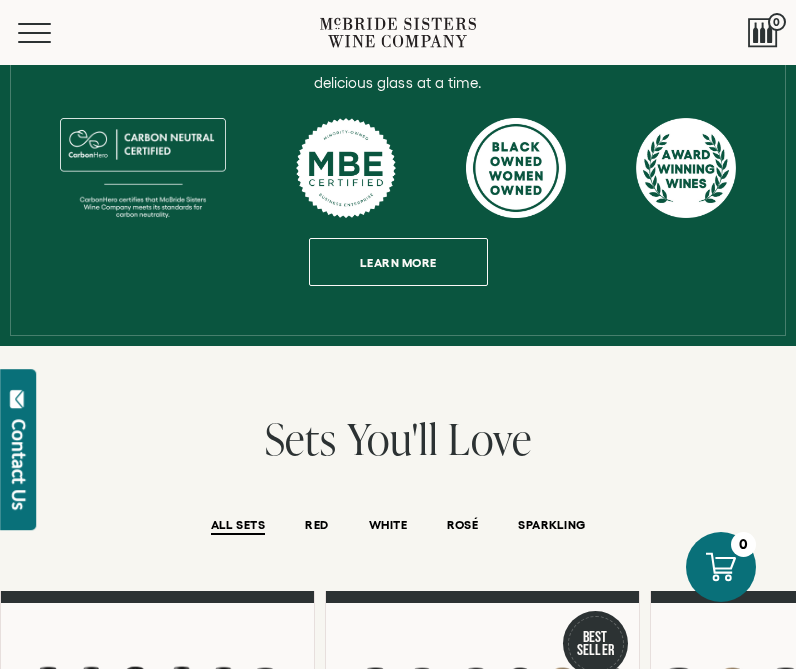 scroll, scrollTop: 857, scrollLeft: 0, axis: vertical 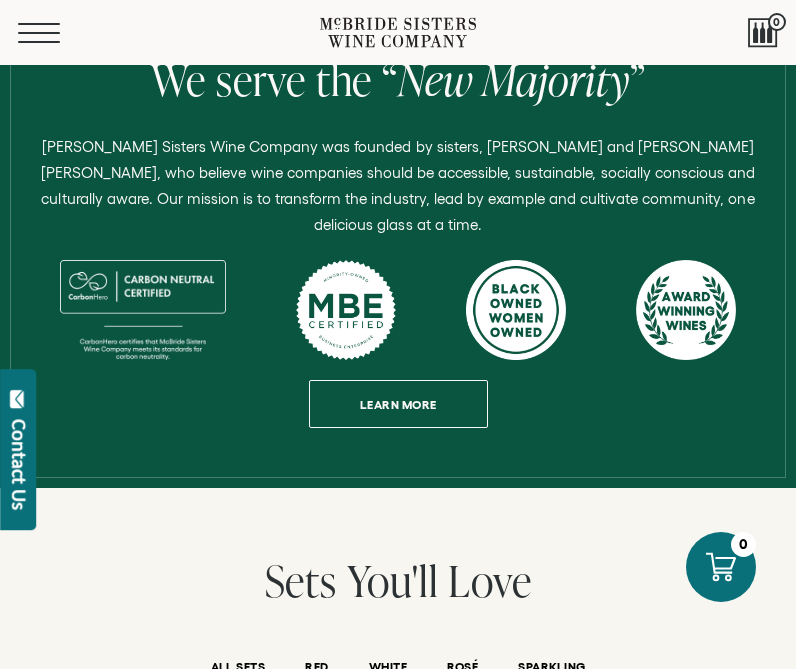 click on "Menu" at bounding box center [54, 33] 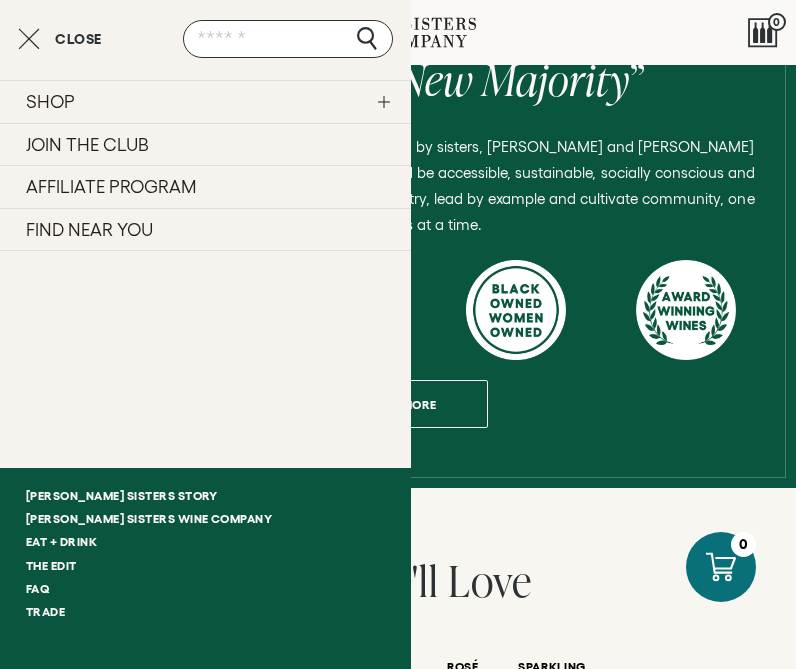click on "FIND NEAR YOU" at bounding box center (205, 230) 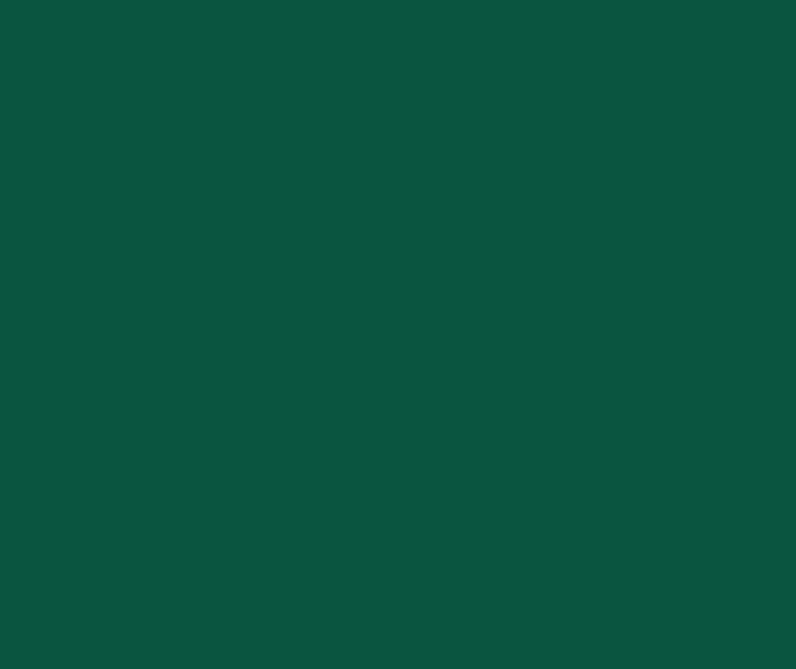 scroll, scrollTop: 0, scrollLeft: 0, axis: both 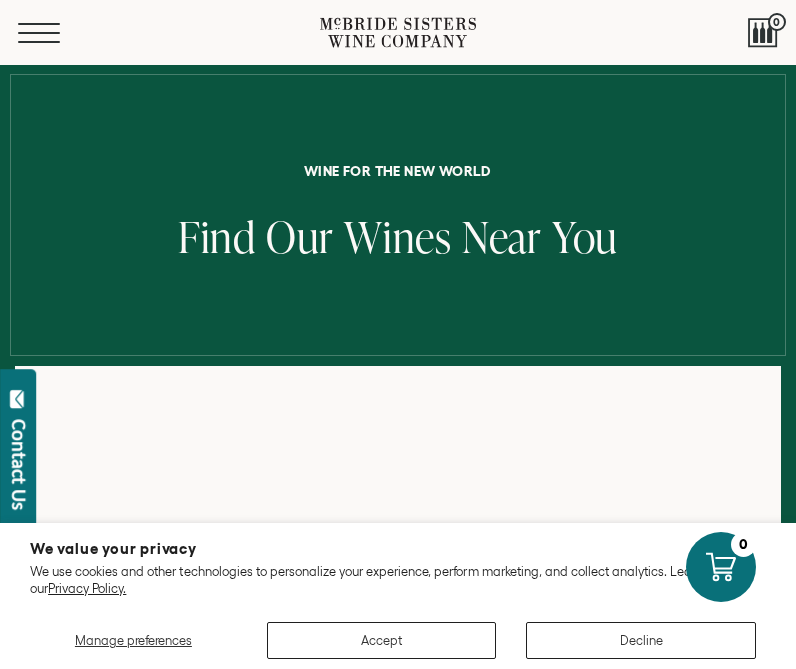click on "Menu" at bounding box center (54, 33) 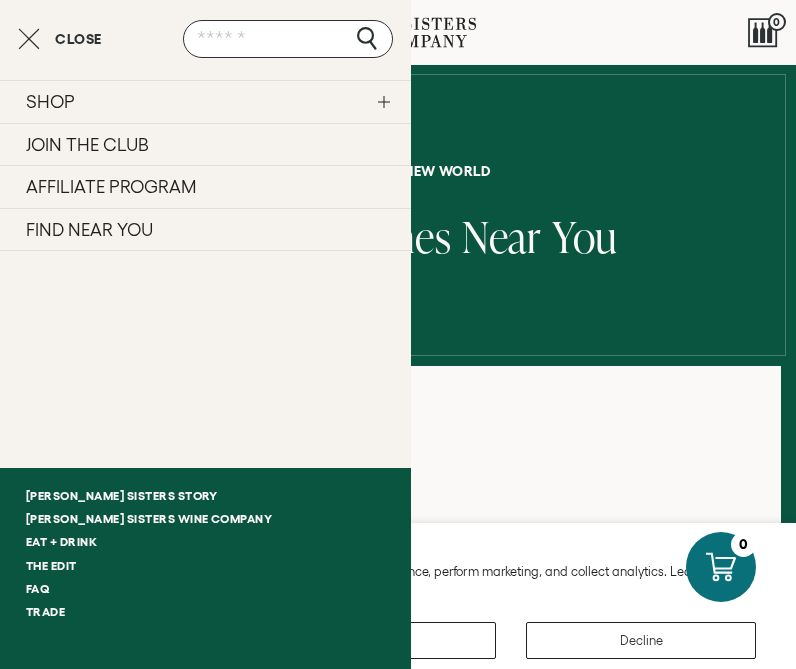 click on "SHOP" at bounding box center (205, 101) 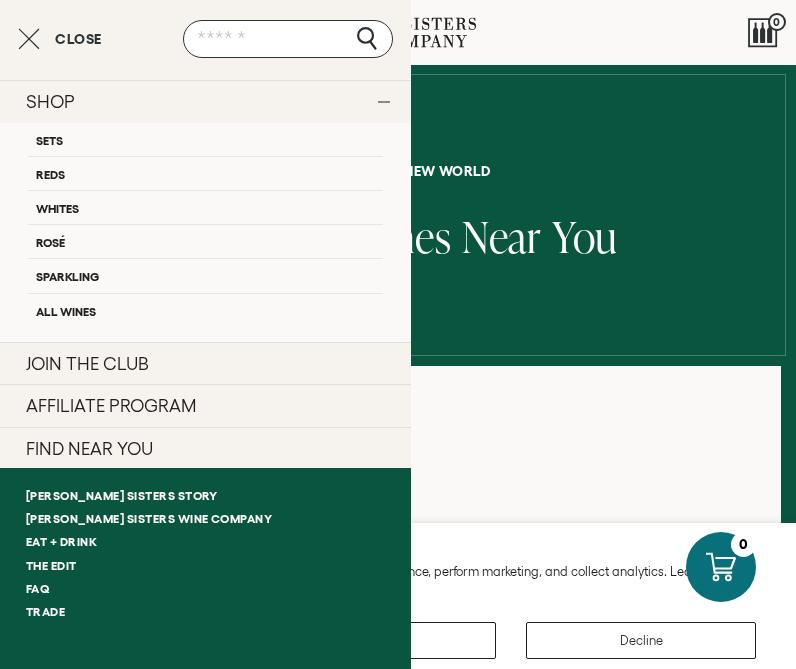 click on "SHOP" at bounding box center [205, 101] 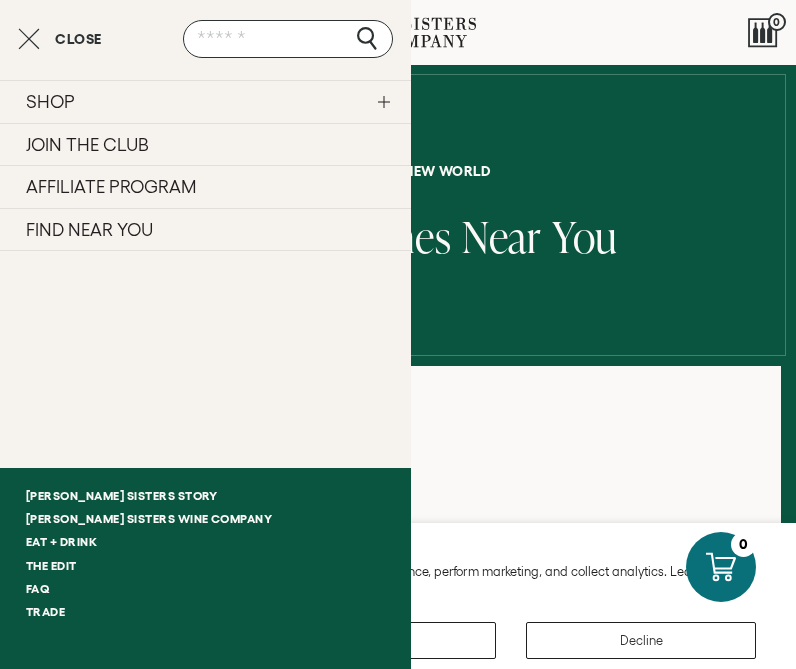 click 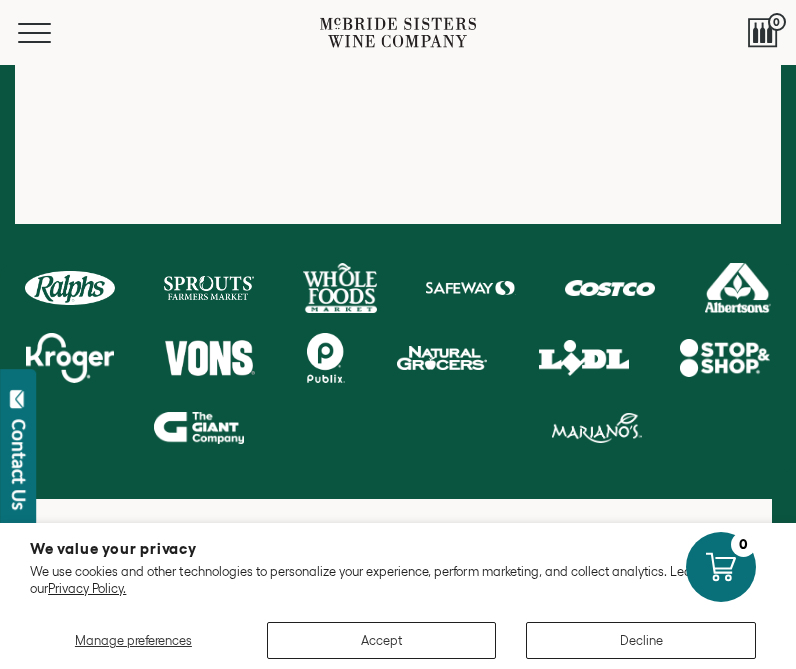scroll, scrollTop: 785, scrollLeft: 0, axis: vertical 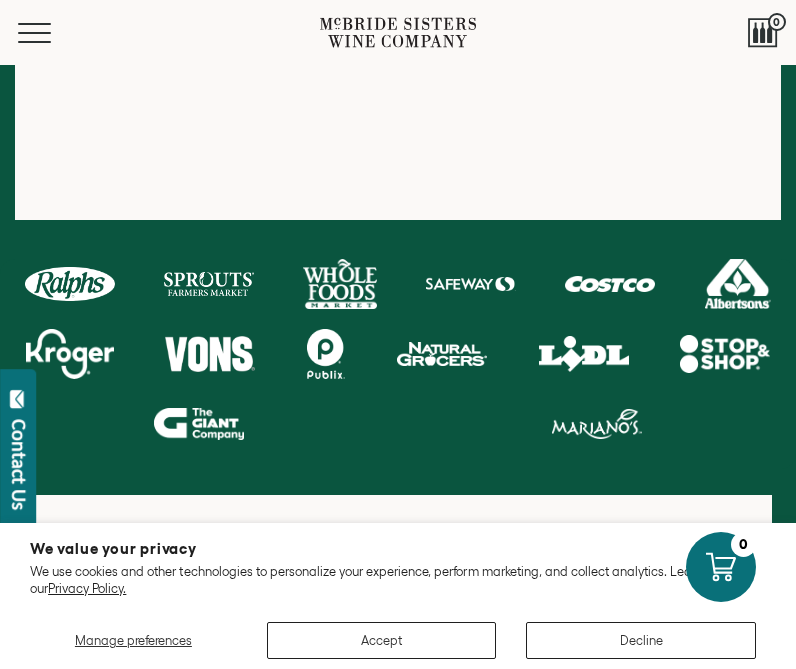 click at bounding box center [70, 354] 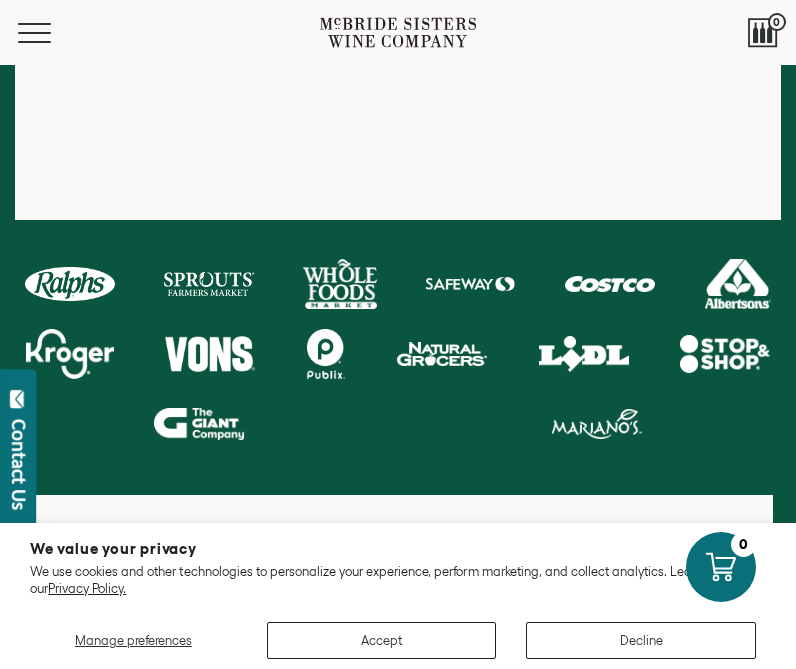 click at bounding box center [70, 354] 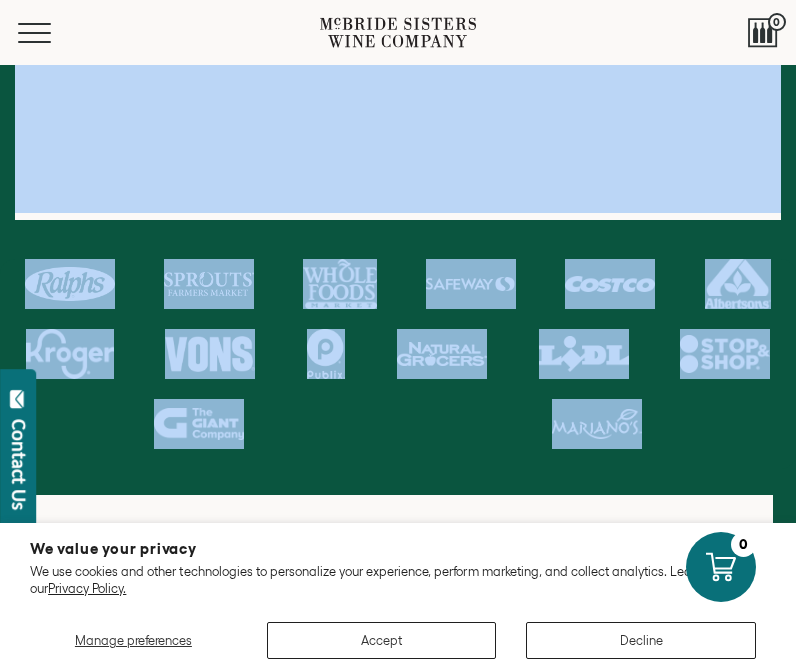 click at bounding box center (398, 364) 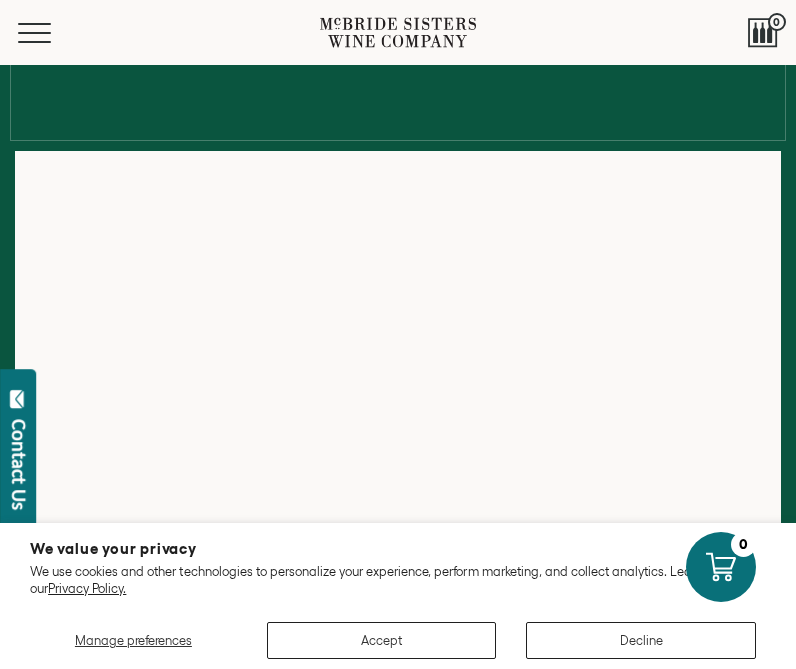 scroll, scrollTop: 214, scrollLeft: 0, axis: vertical 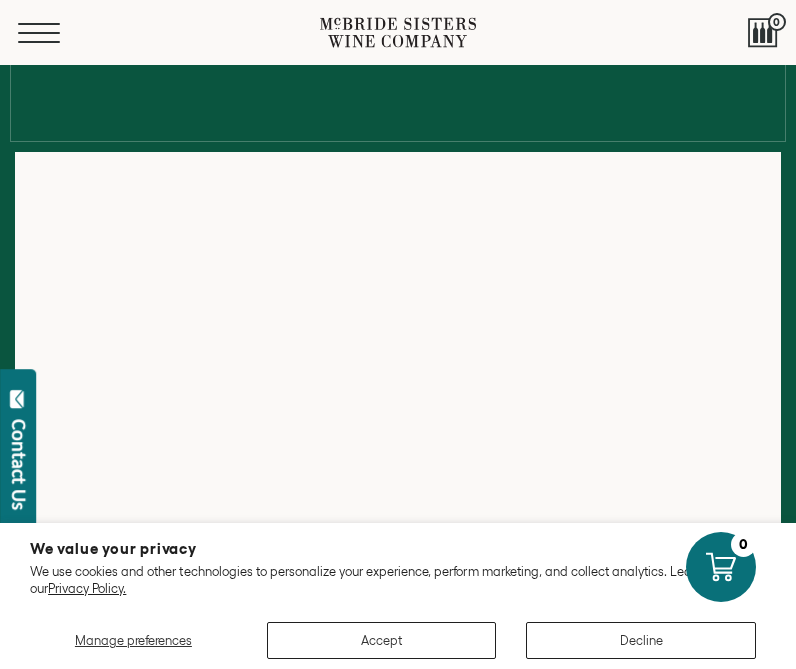 click at bounding box center [39, 24] 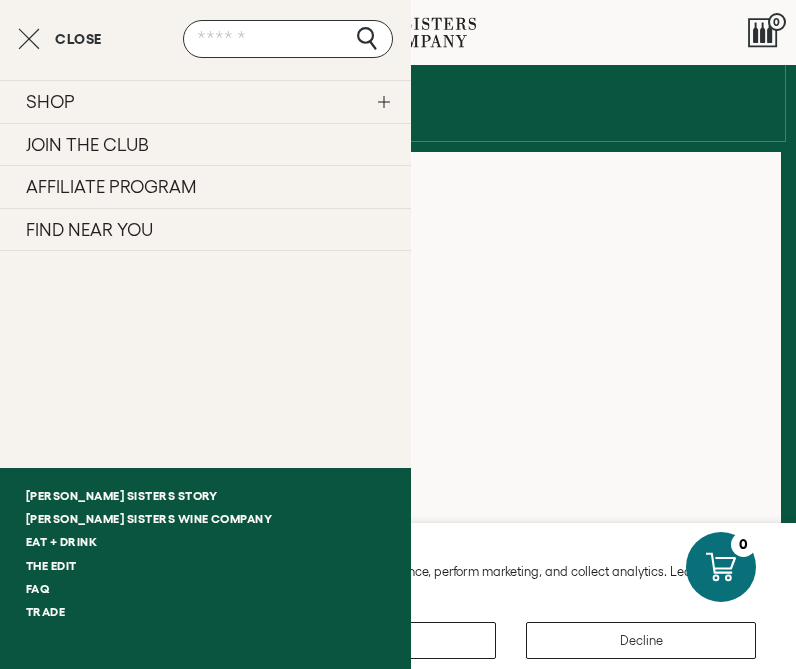 click 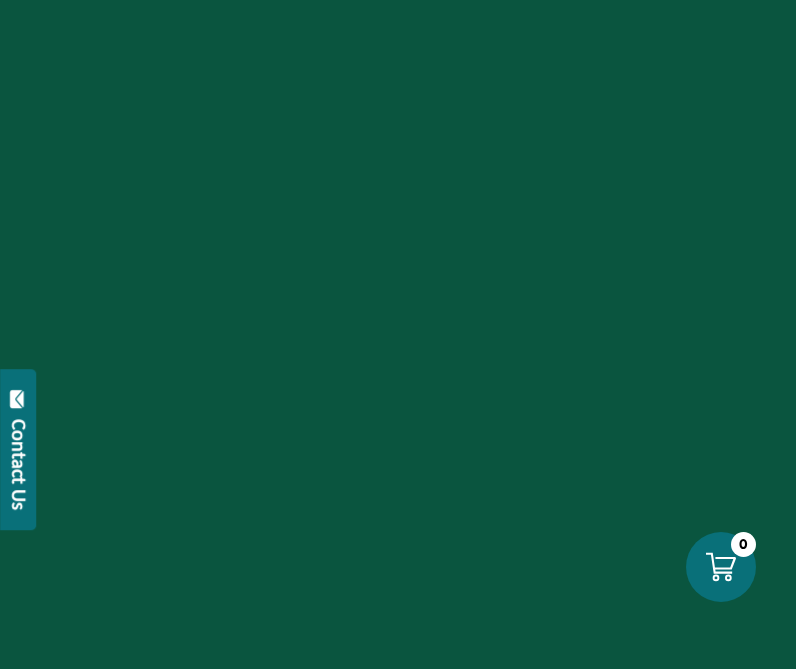scroll, scrollTop: 0, scrollLeft: 0, axis: both 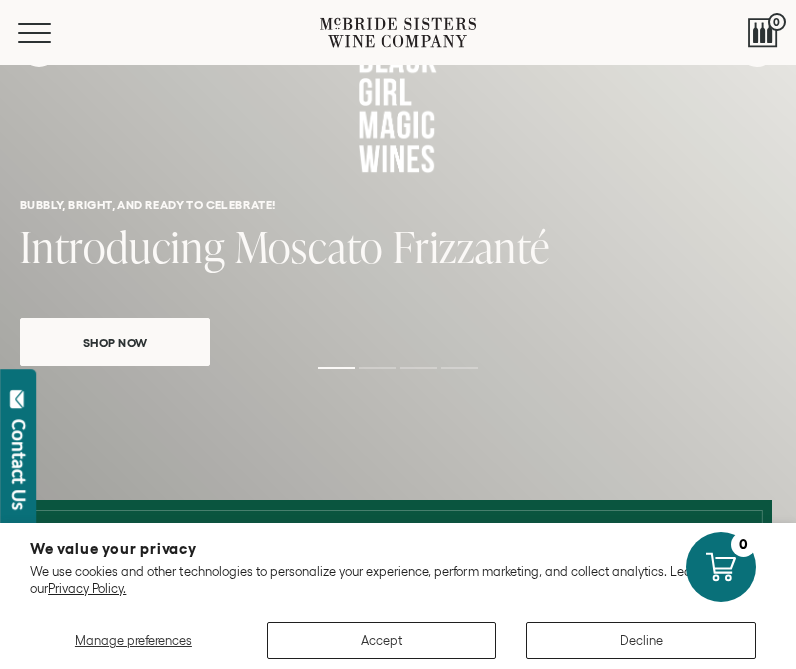 click on "Shop Now" at bounding box center [115, 342] 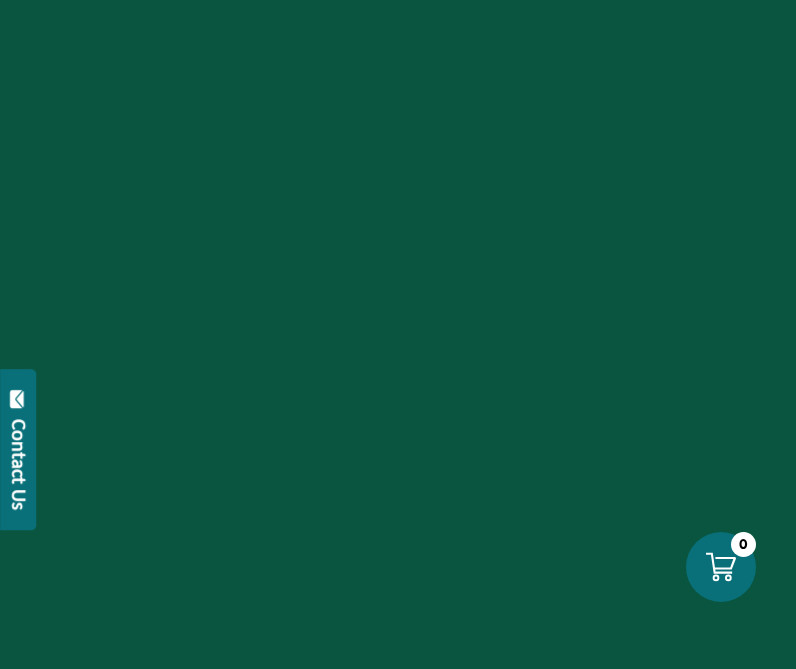 scroll, scrollTop: 0, scrollLeft: 0, axis: both 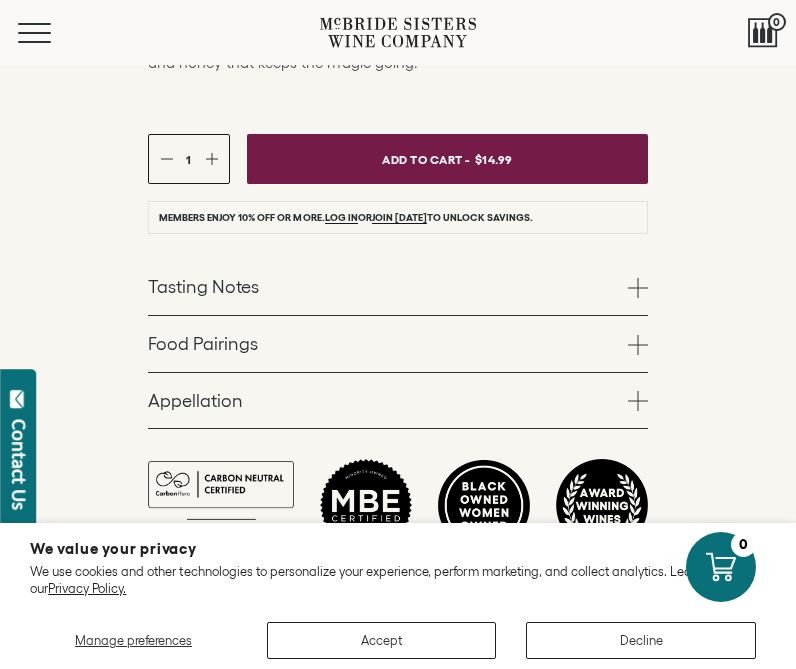 click on "Appellation" at bounding box center (398, 401) 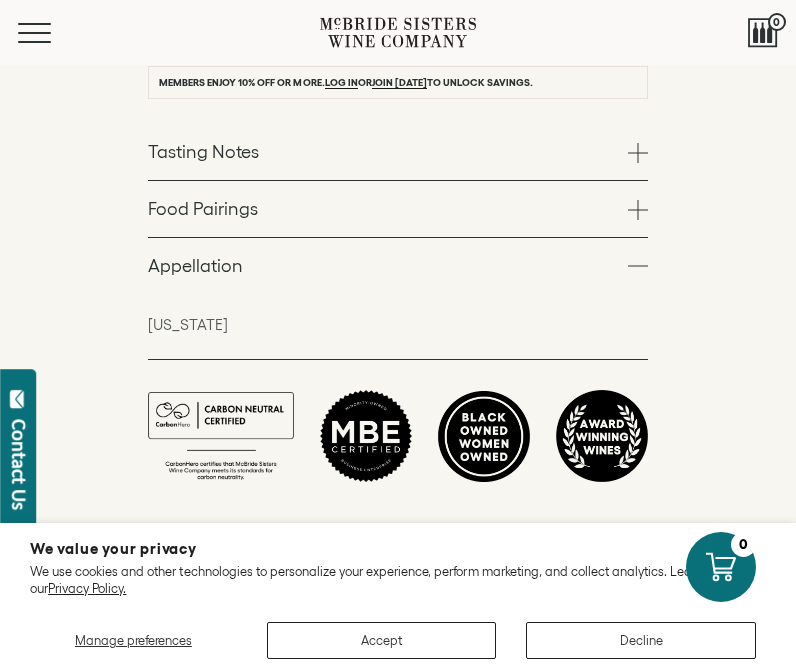 scroll, scrollTop: 1023, scrollLeft: 0, axis: vertical 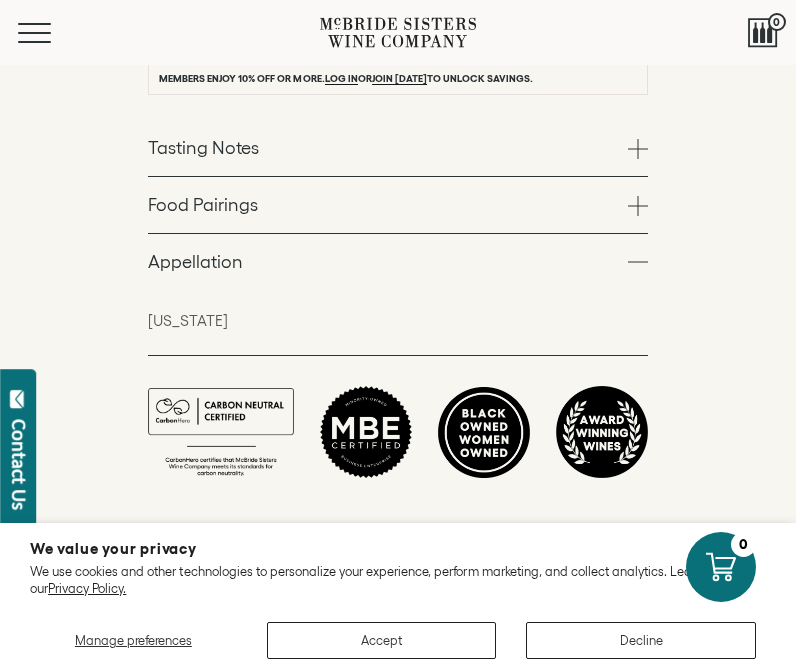 click on "Food Pairings" at bounding box center (398, 205) 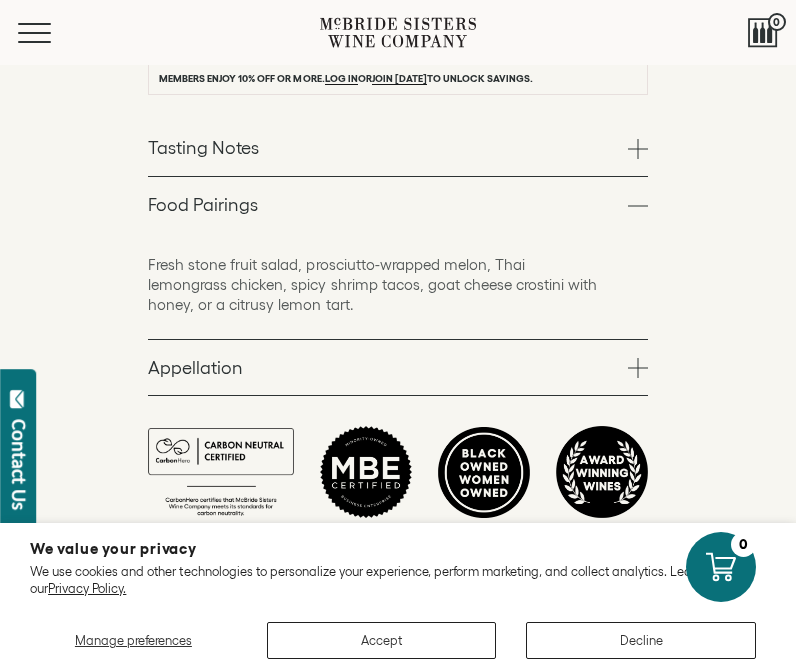 click on "Tasting Notes" at bounding box center (398, 148) 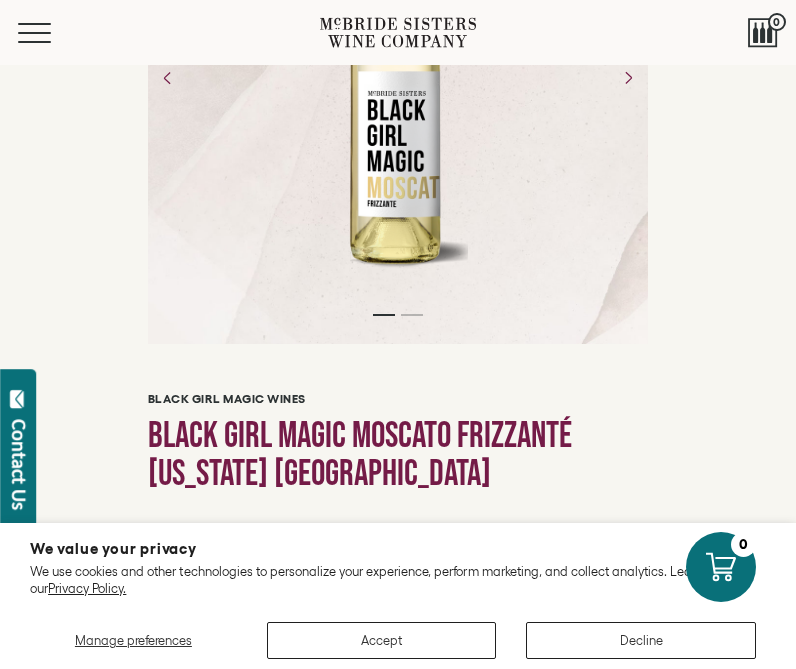 scroll, scrollTop: 268, scrollLeft: 0, axis: vertical 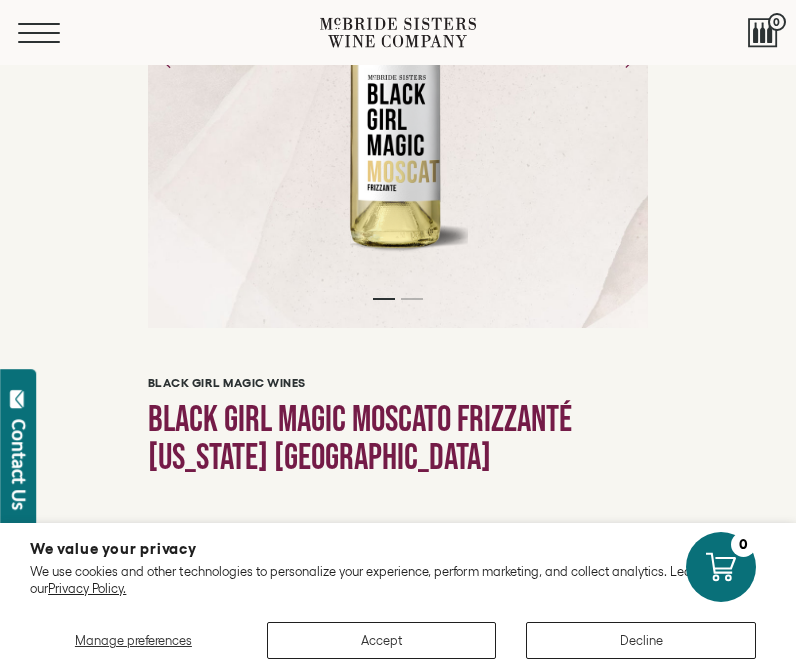 click on "Menu" at bounding box center [54, 33] 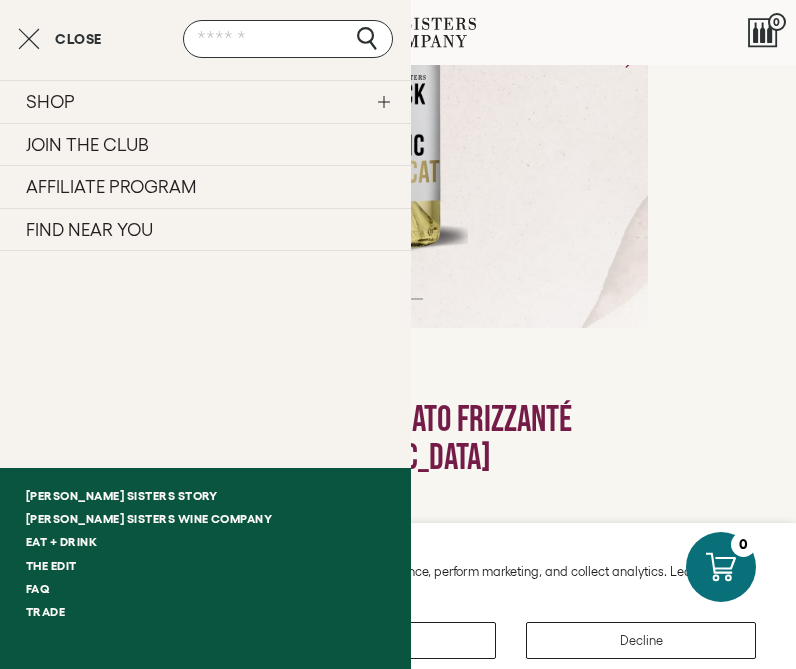 click on "SHOP" at bounding box center (205, 101) 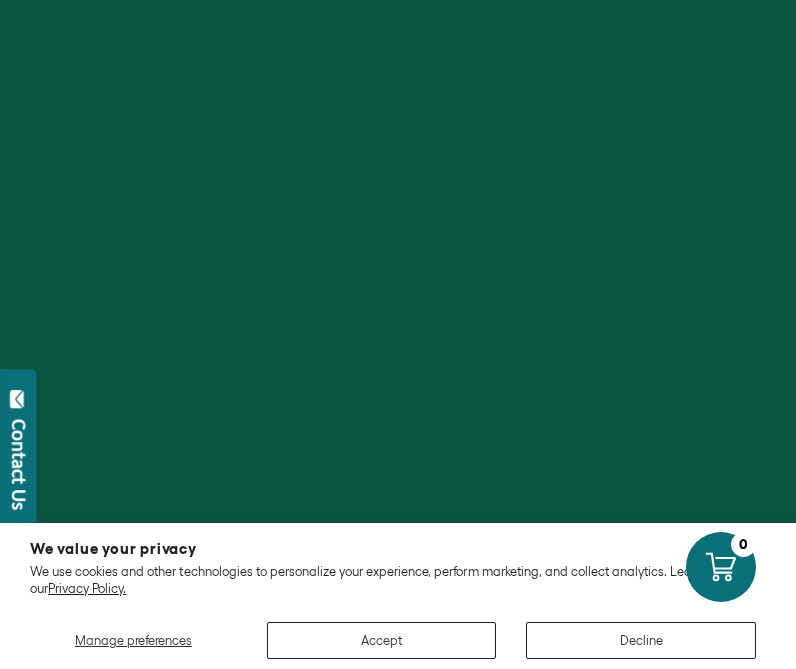 scroll, scrollTop: 801, scrollLeft: 0, axis: vertical 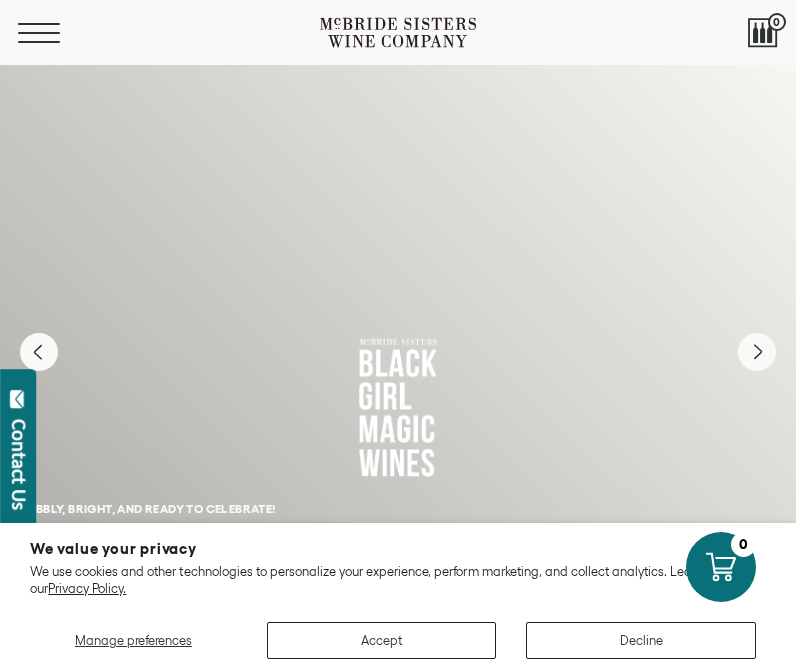 click on "Menu" at bounding box center [54, 33] 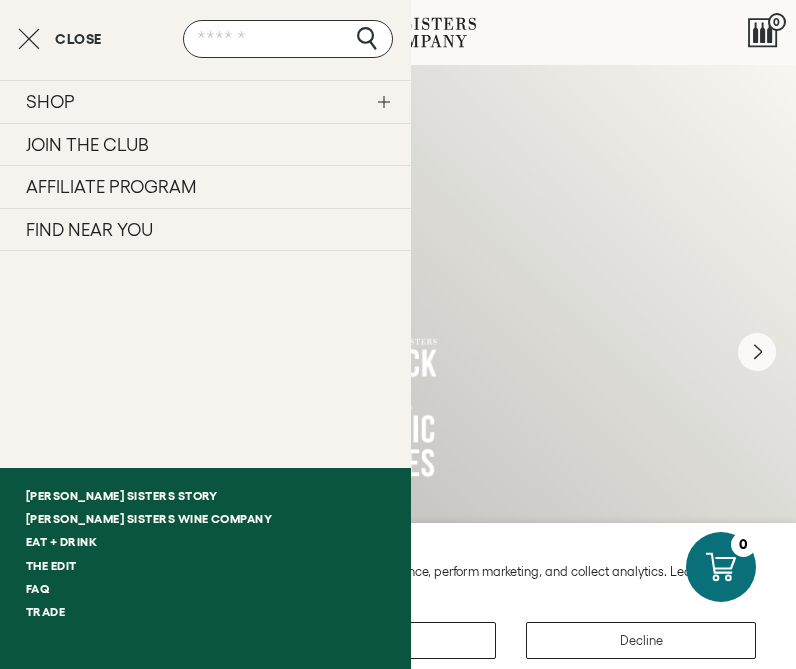 click on "SHOP" at bounding box center (205, 101) 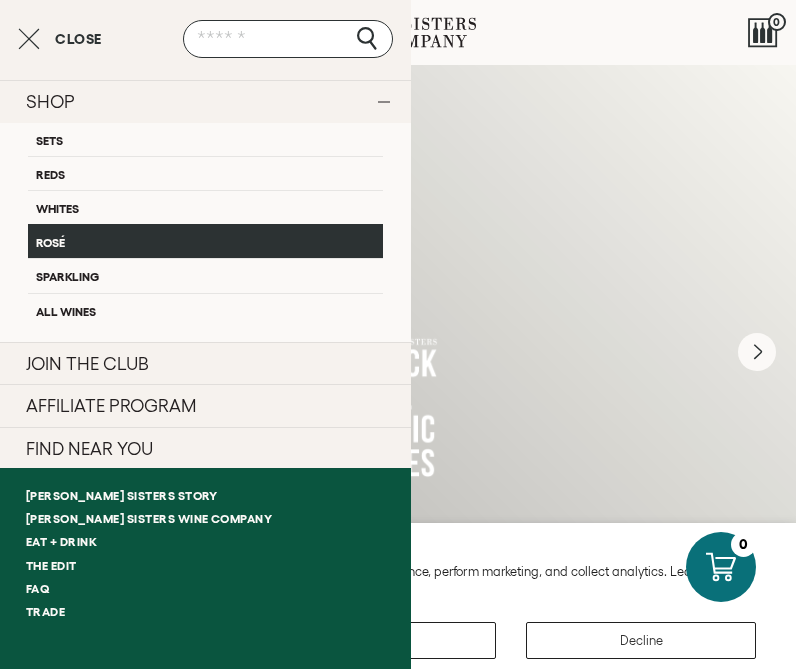 scroll, scrollTop: 10, scrollLeft: 0, axis: vertical 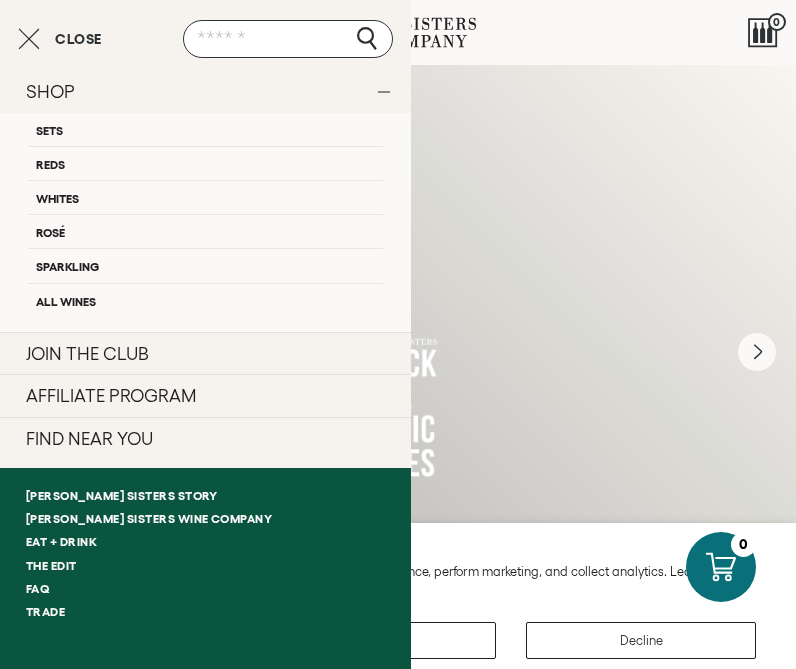click 